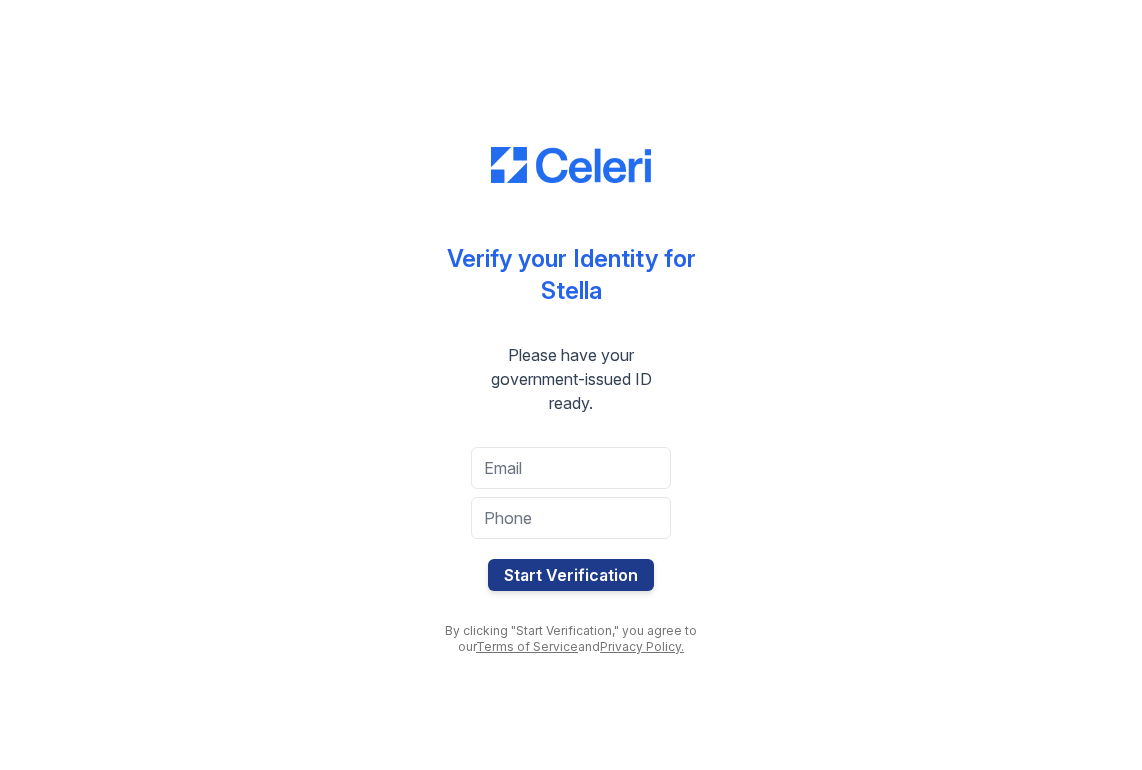 scroll, scrollTop: 0, scrollLeft: 0, axis: both 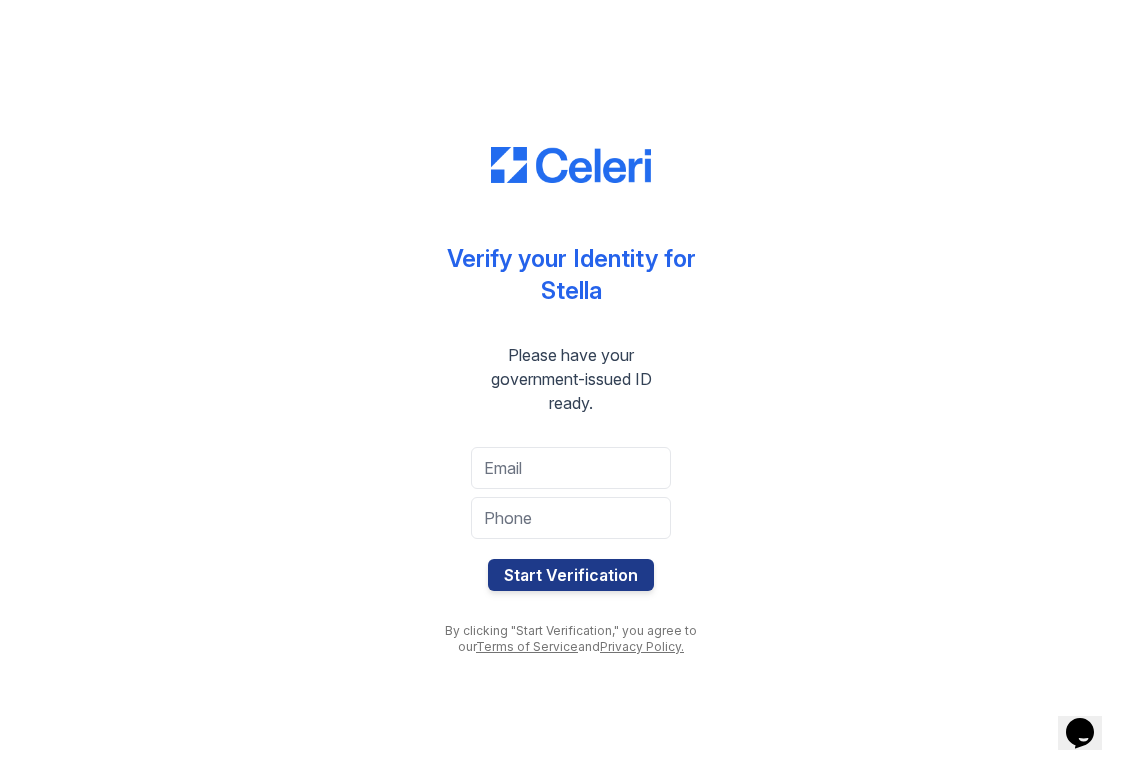 click on "Verify your Identity for
Stella
Please have your
government-issued ID ready.
Start Verification
By clicking "Start Verification," you agree to our
Terms of Service
and
Privacy Policy." at bounding box center (571, 385) 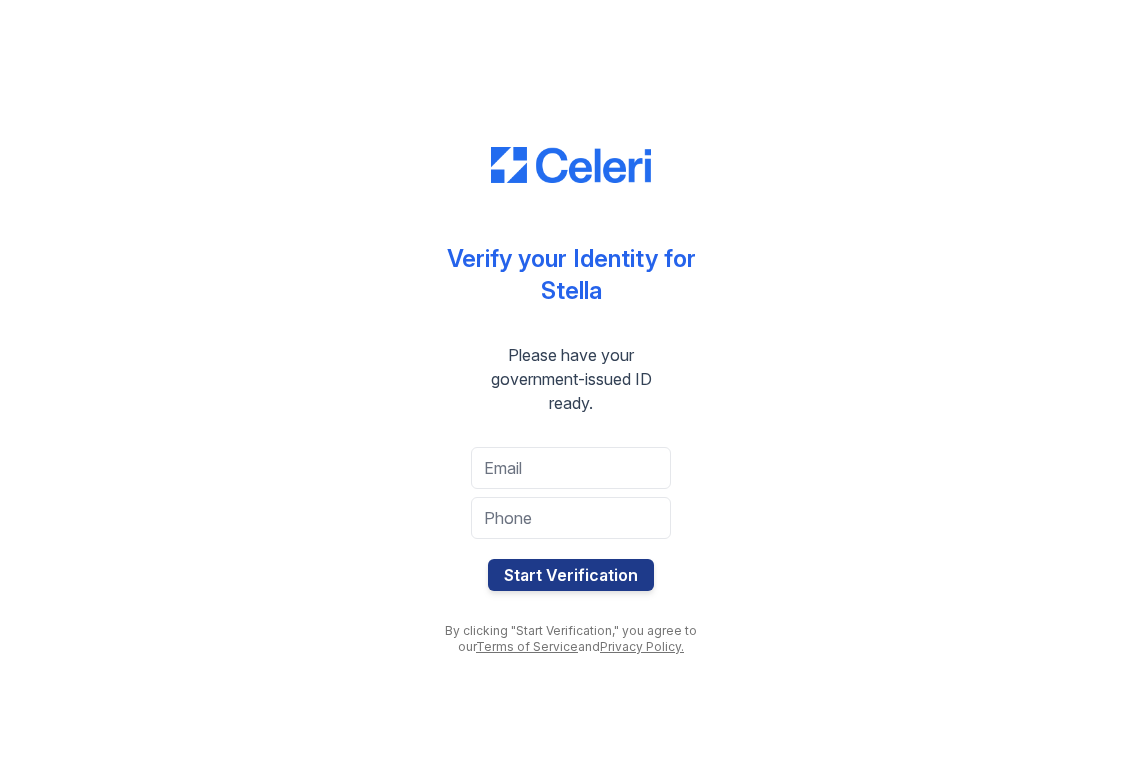 scroll, scrollTop: 0, scrollLeft: 0, axis: both 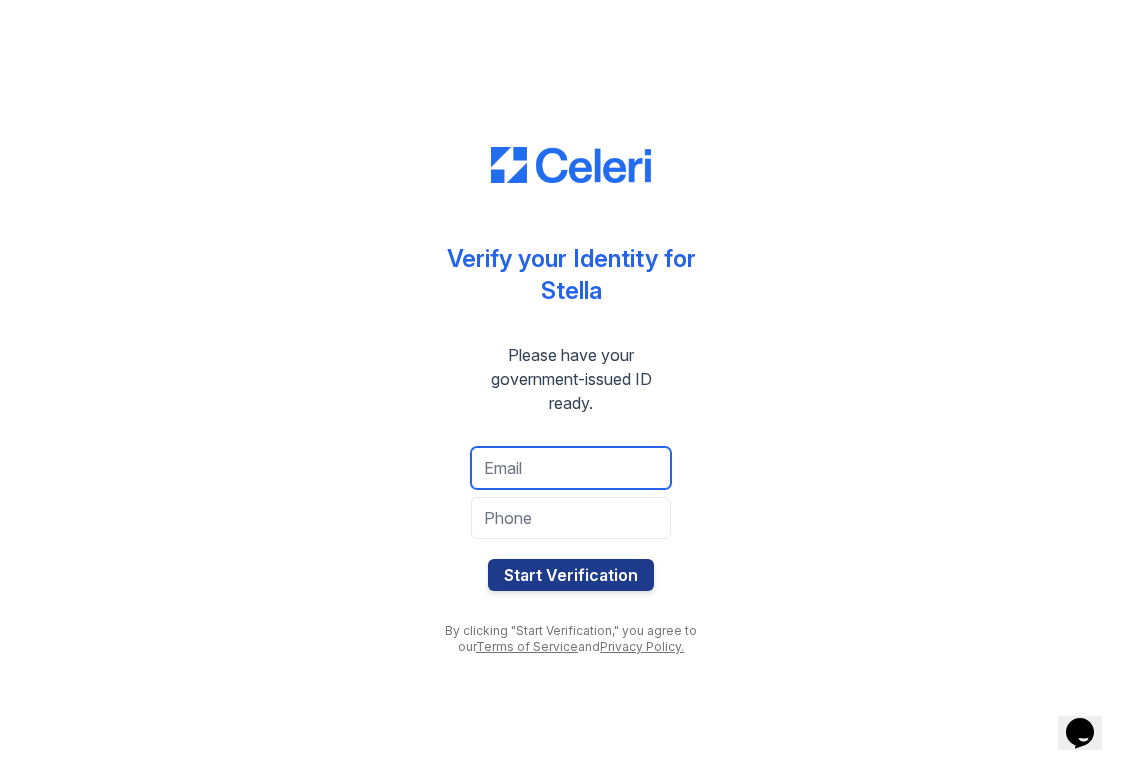 click at bounding box center [571, 468] 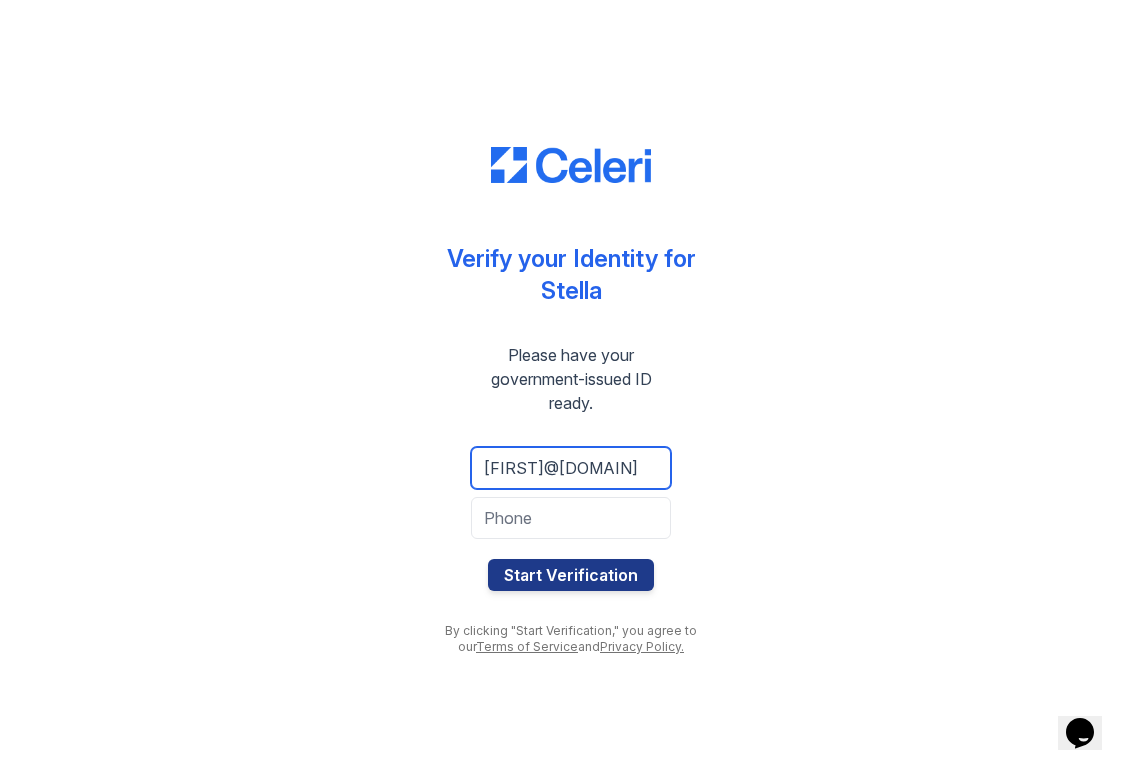 type on "[FIRST]@[DOMAIN]" 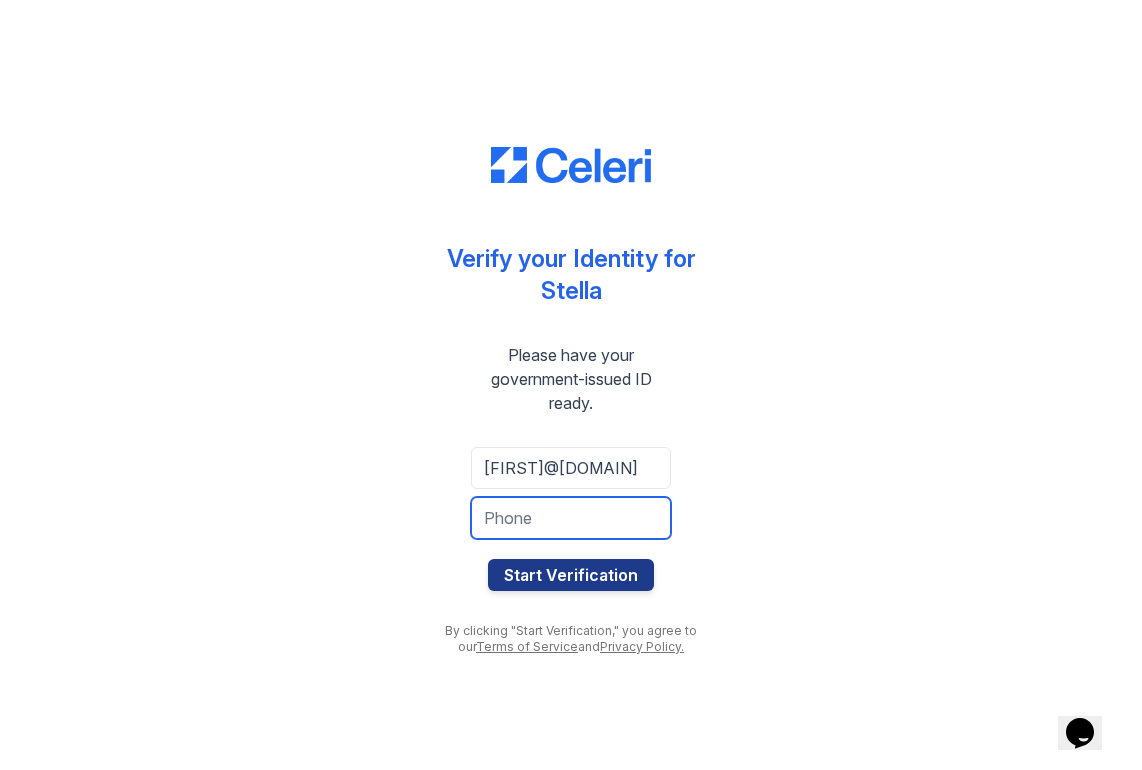 click at bounding box center [571, 518] 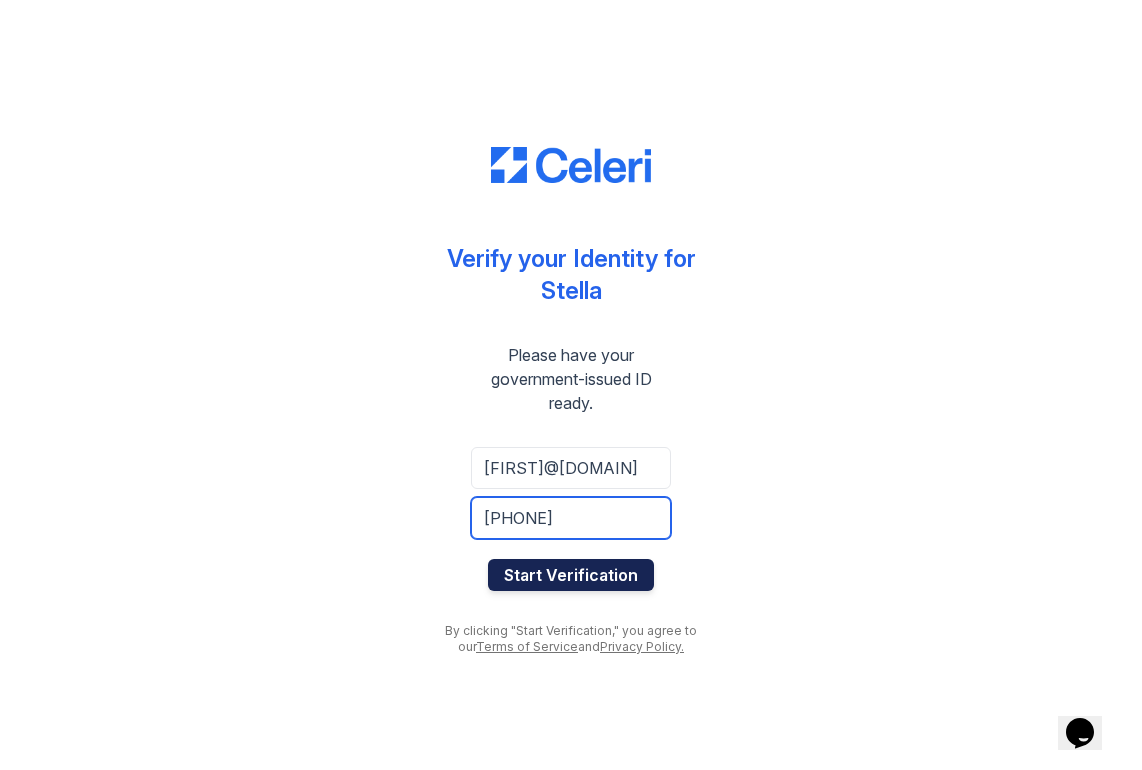 type on "5022946563" 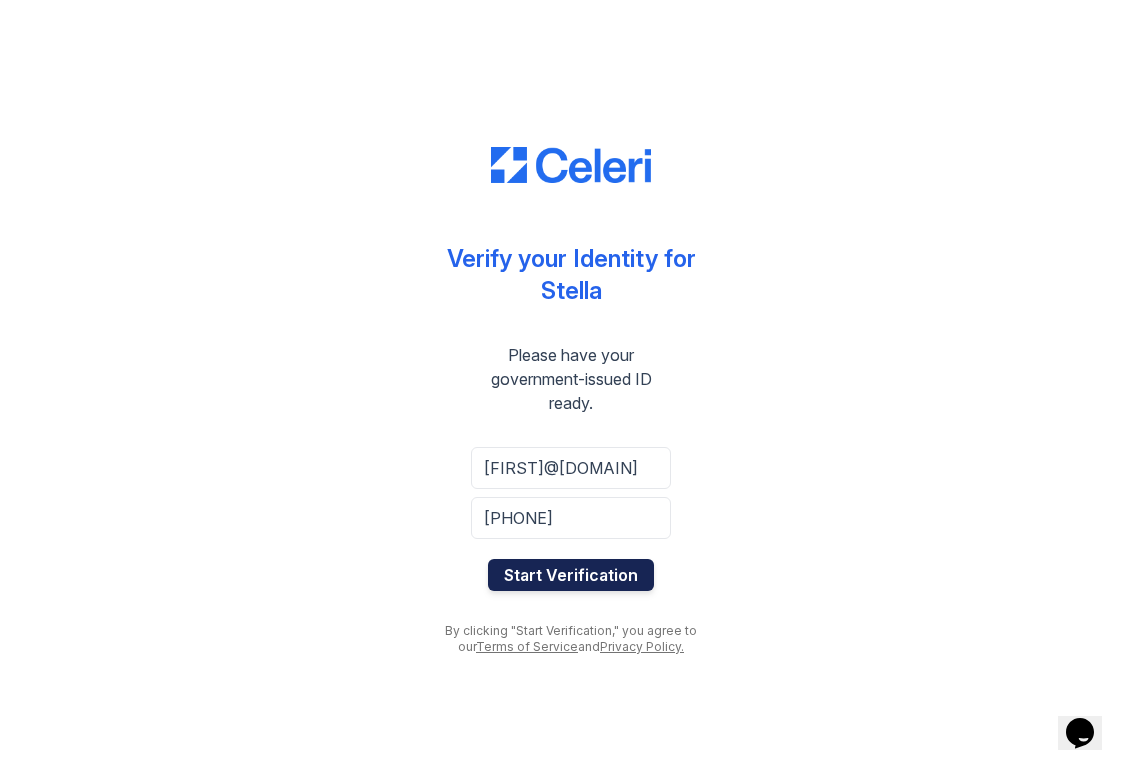 click on "Start Verification" at bounding box center [571, 575] 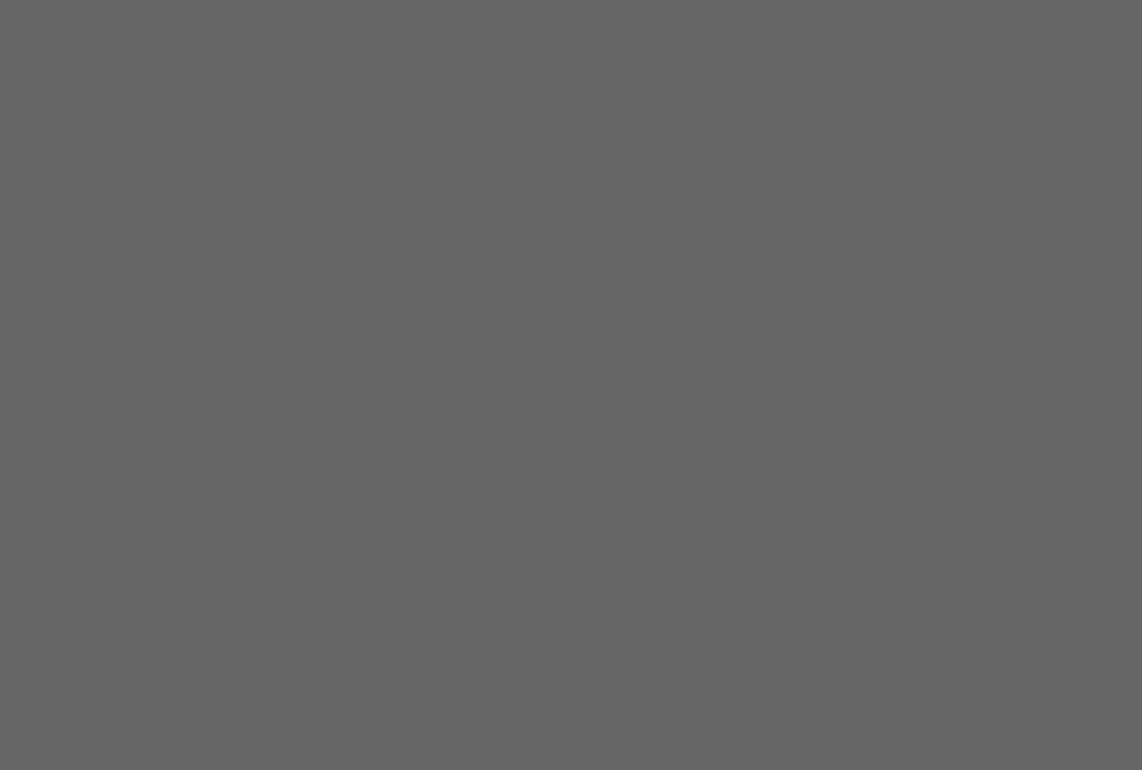 scroll, scrollTop: 0, scrollLeft: 0, axis: both 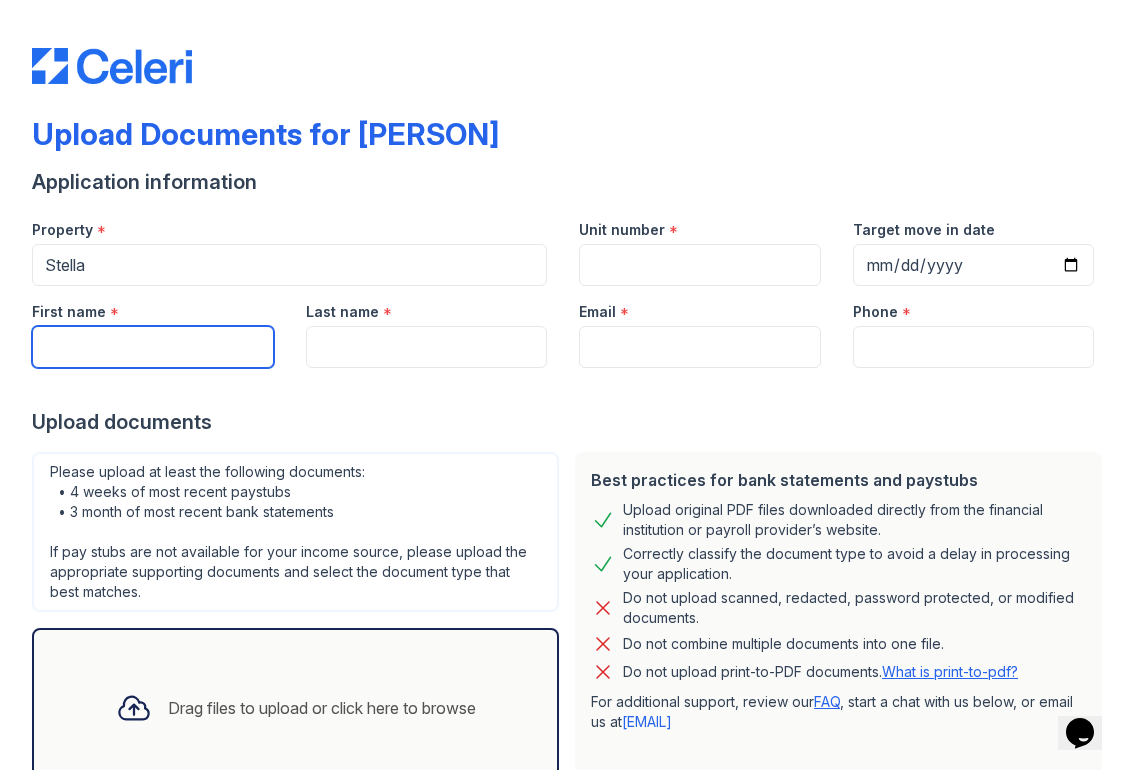 click on "First name" at bounding box center (153, 347) 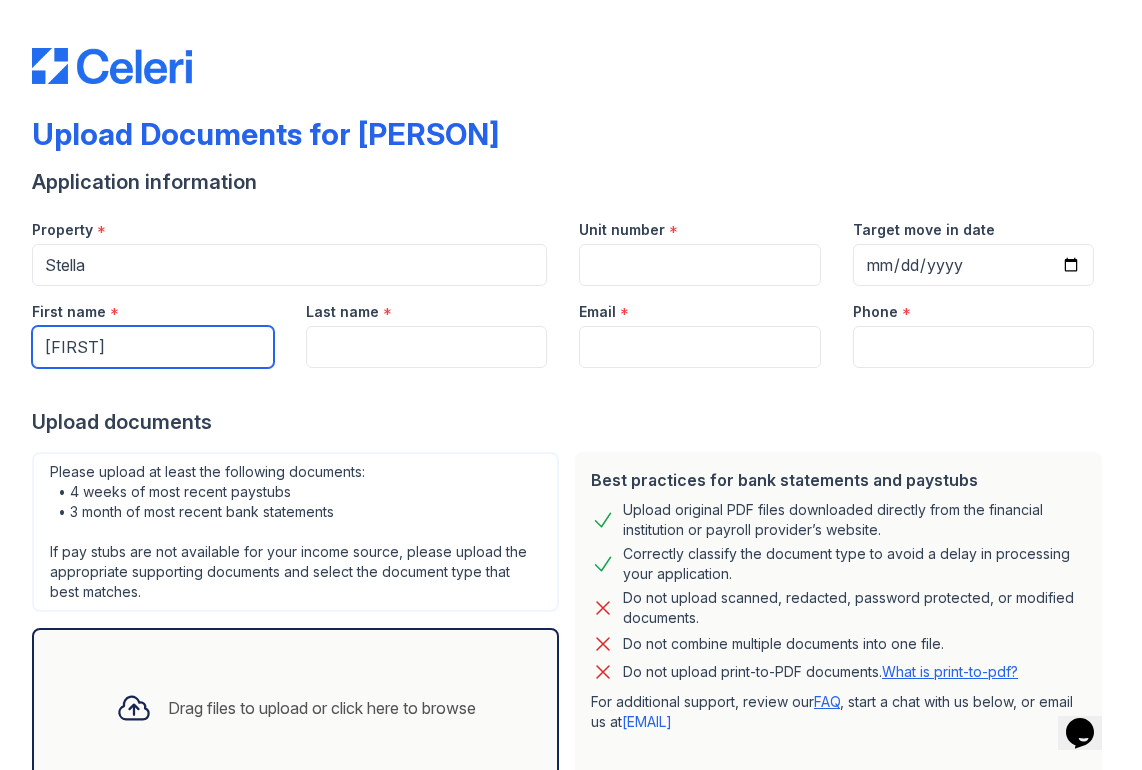 type on "[FIRST]" 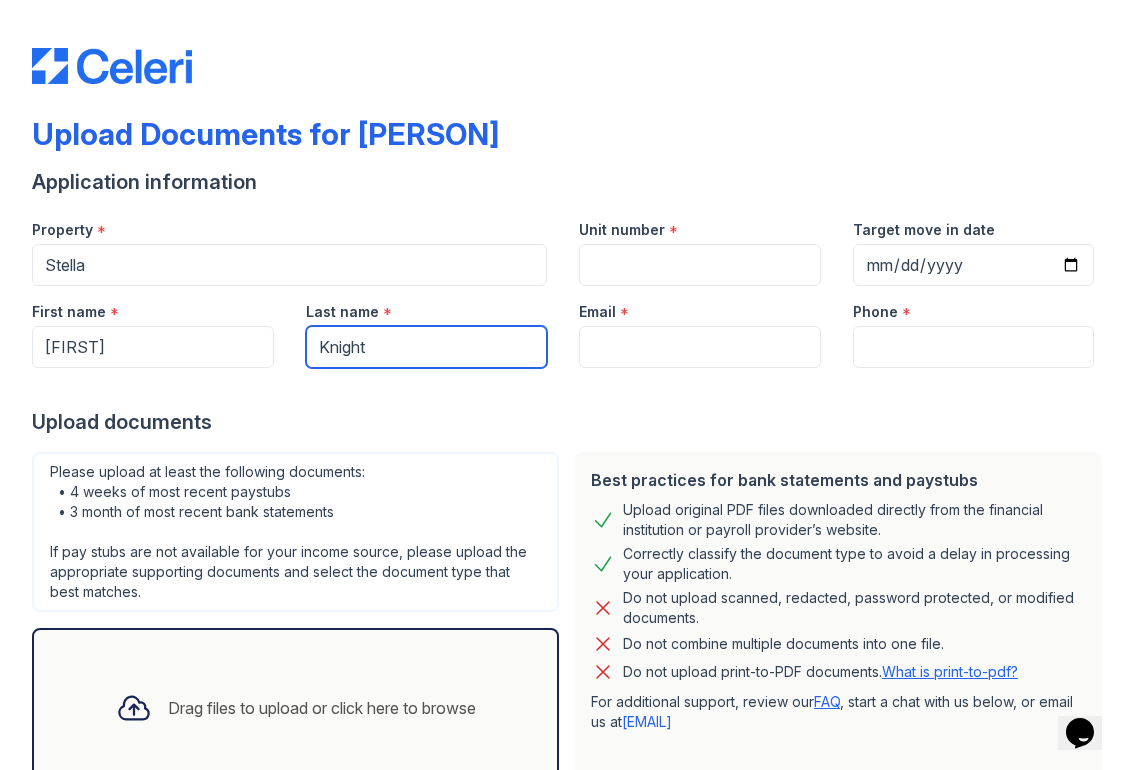 type on "Knight" 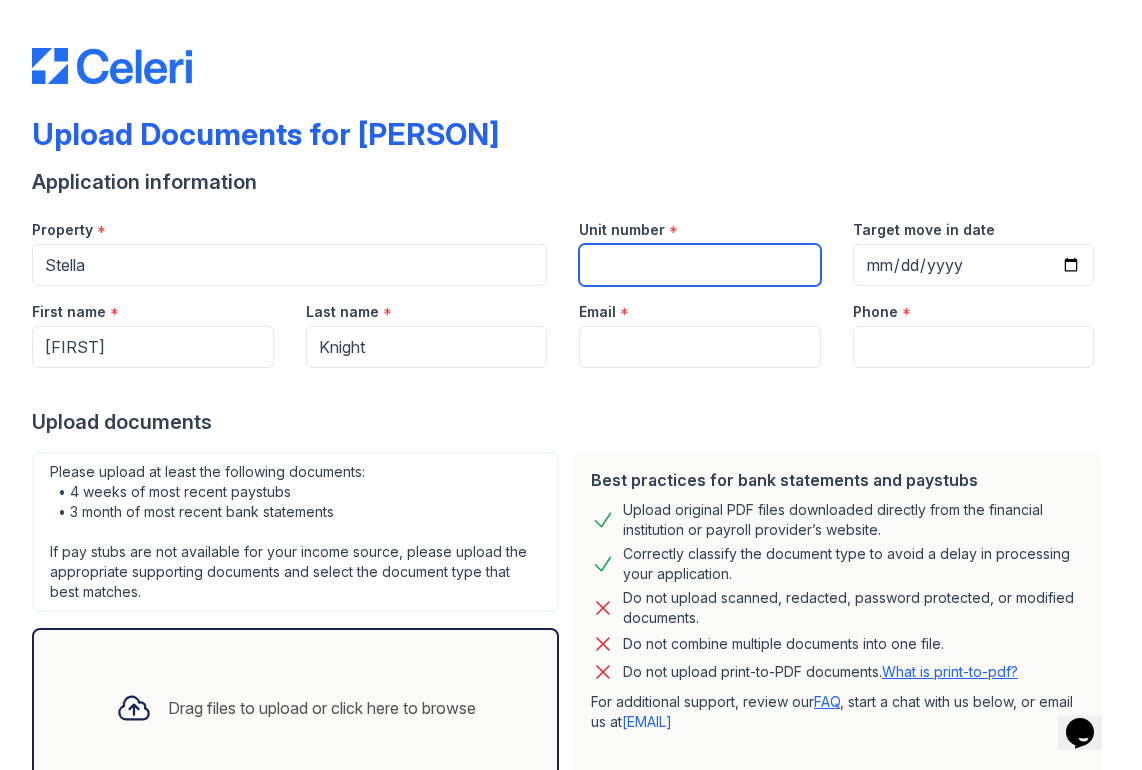 click on "Unit number" at bounding box center [700, 265] 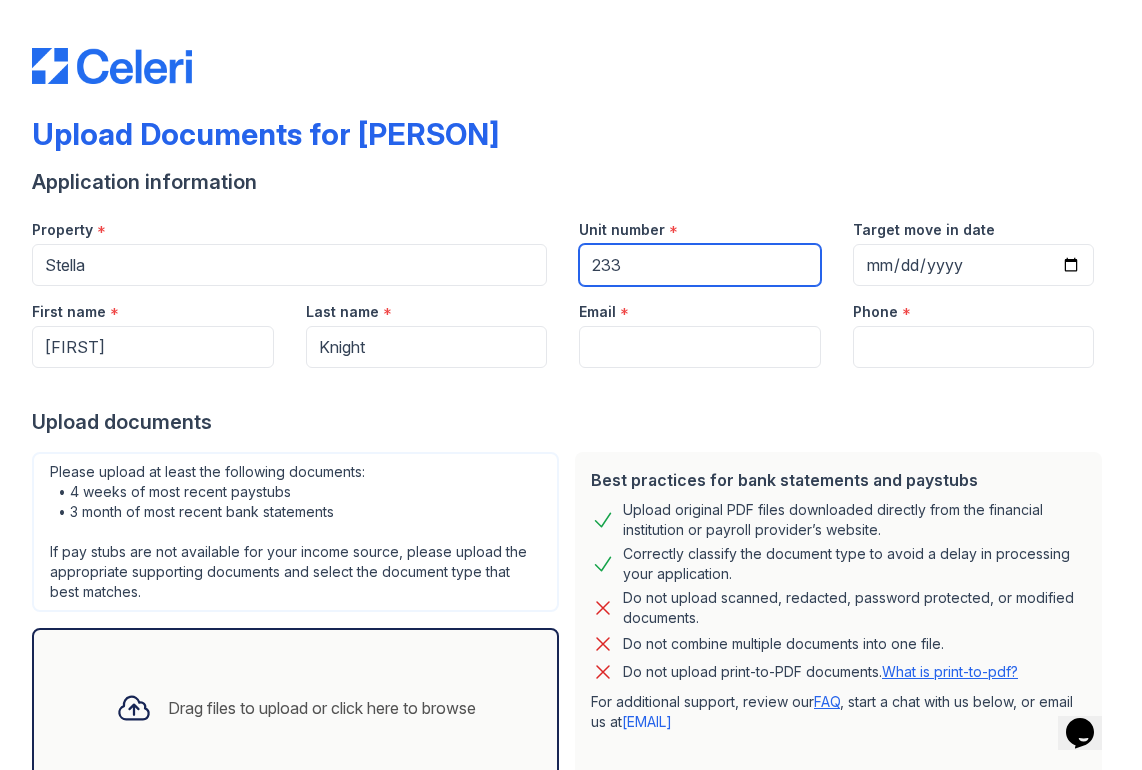 type on "233" 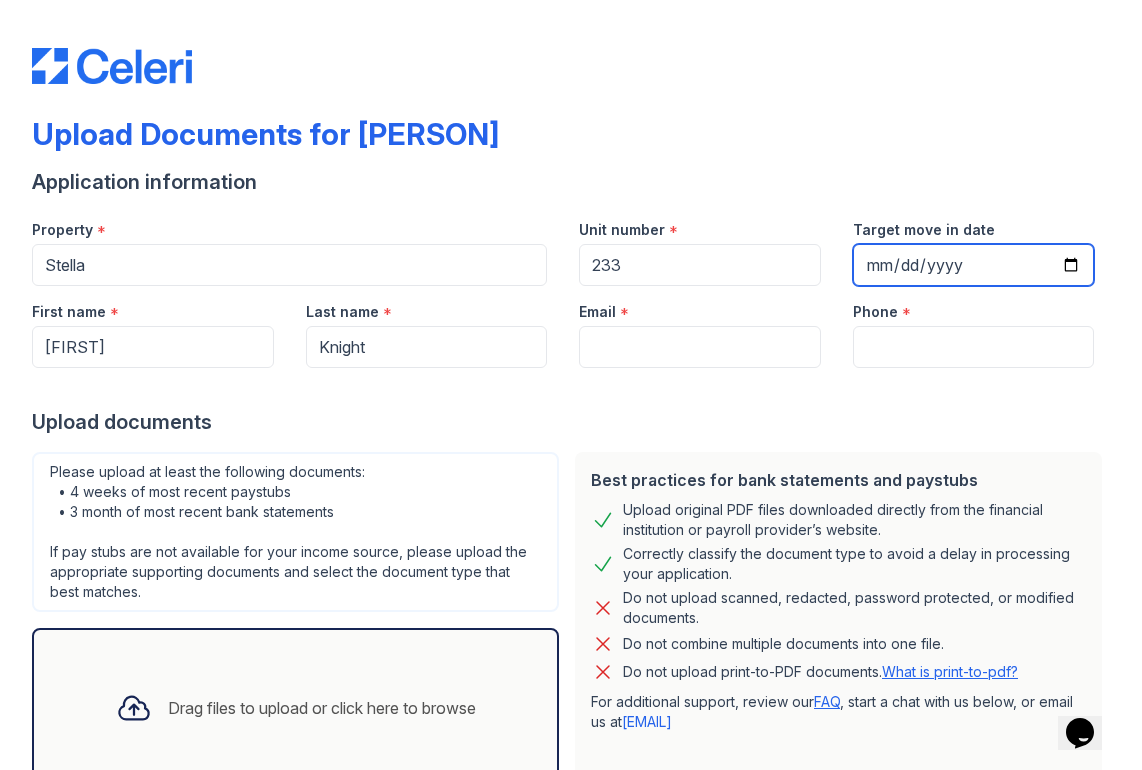 click on "Target move in date" at bounding box center (974, 265) 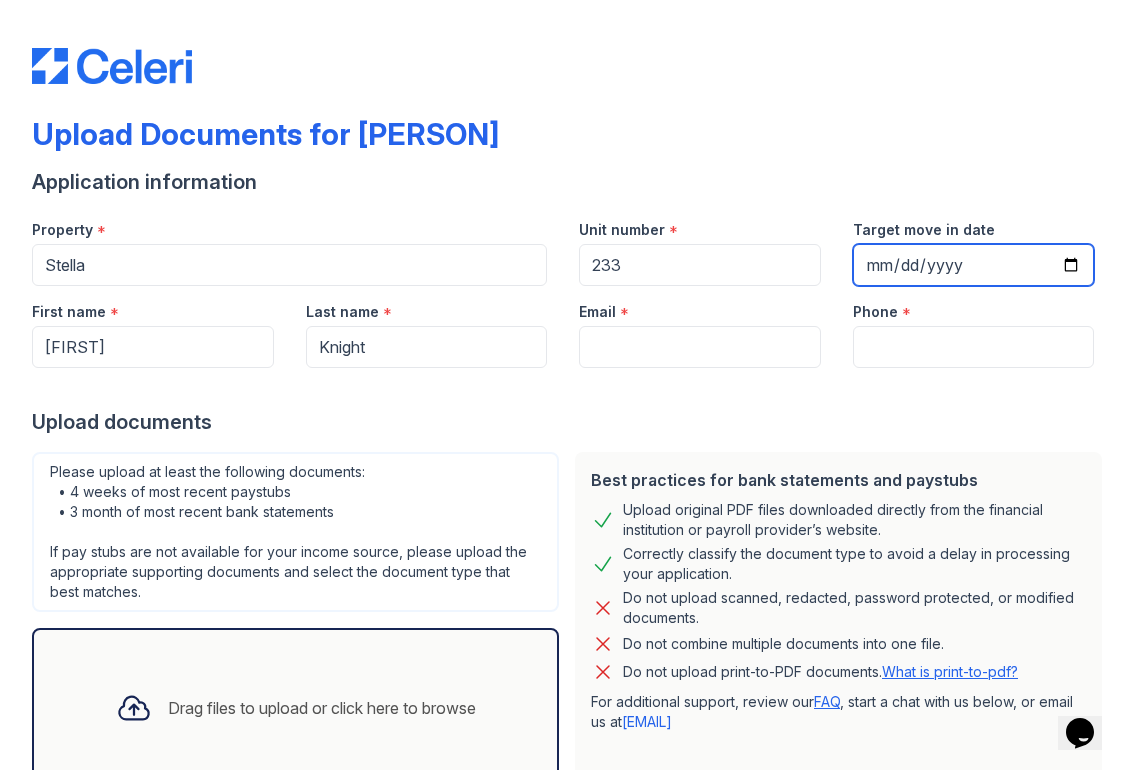 type on "[DATE]" 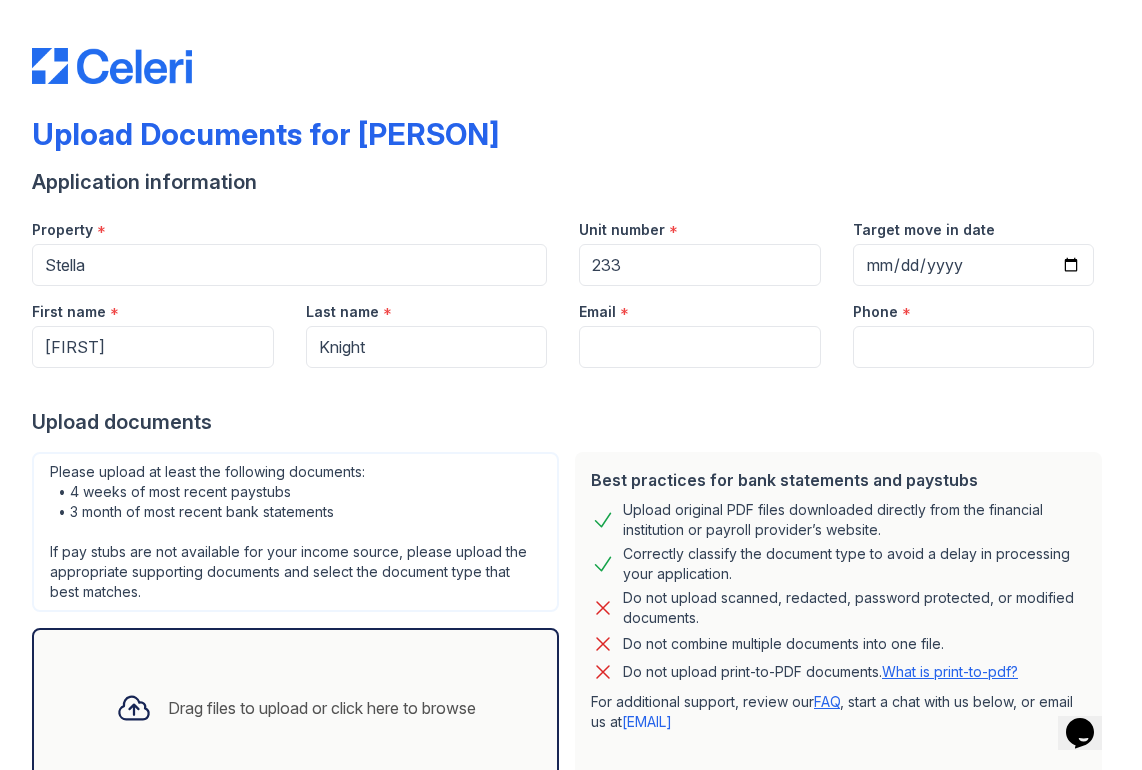 click at bounding box center (571, 388) 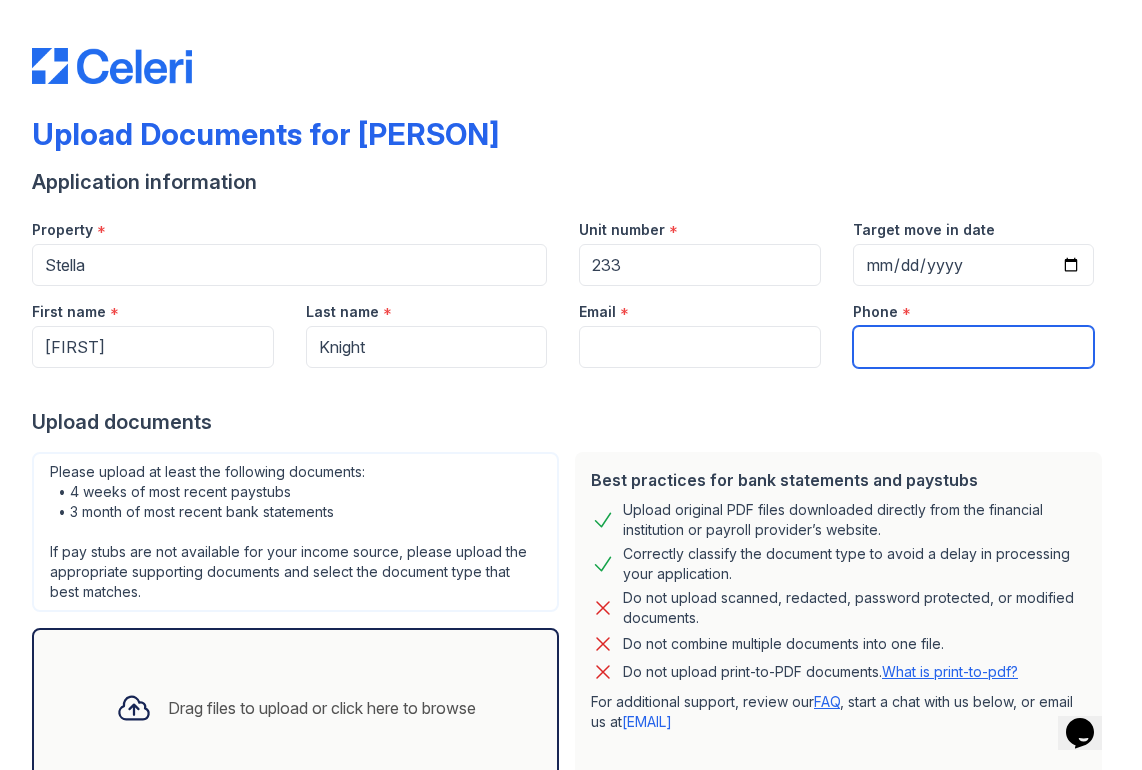 click on "Phone" at bounding box center (974, 347) 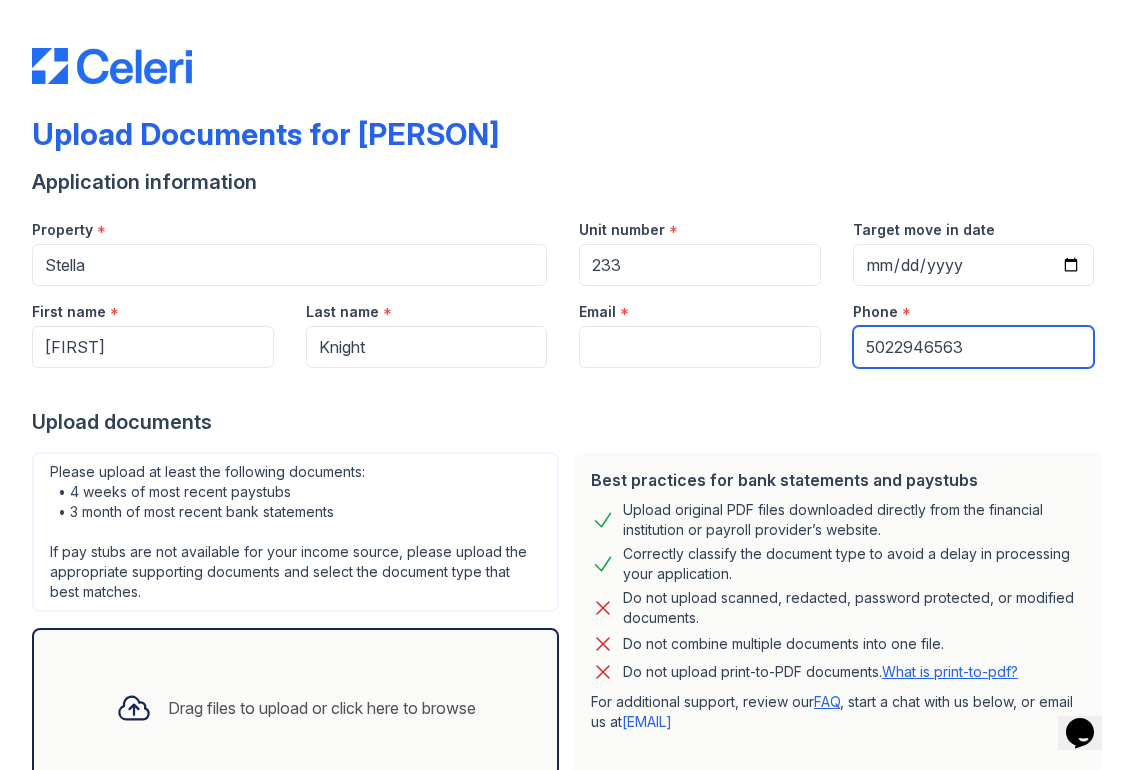 type on "5022946563" 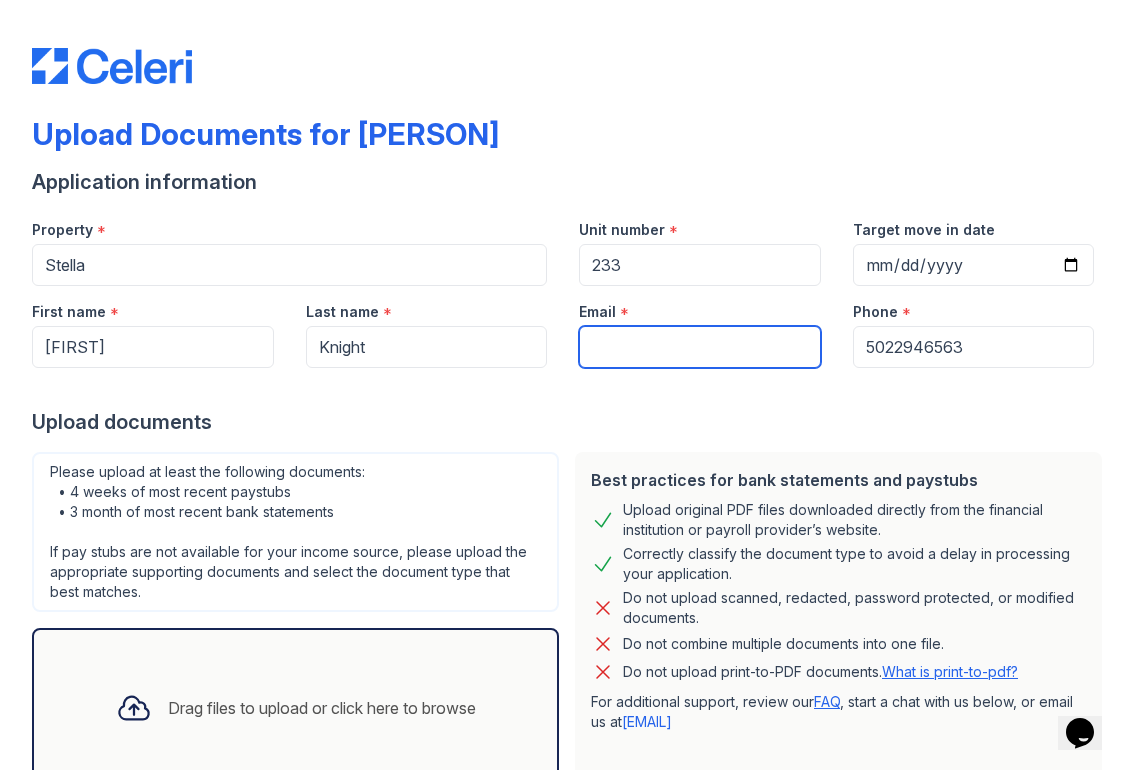 click on "Email" at bounding box center [700, 347] 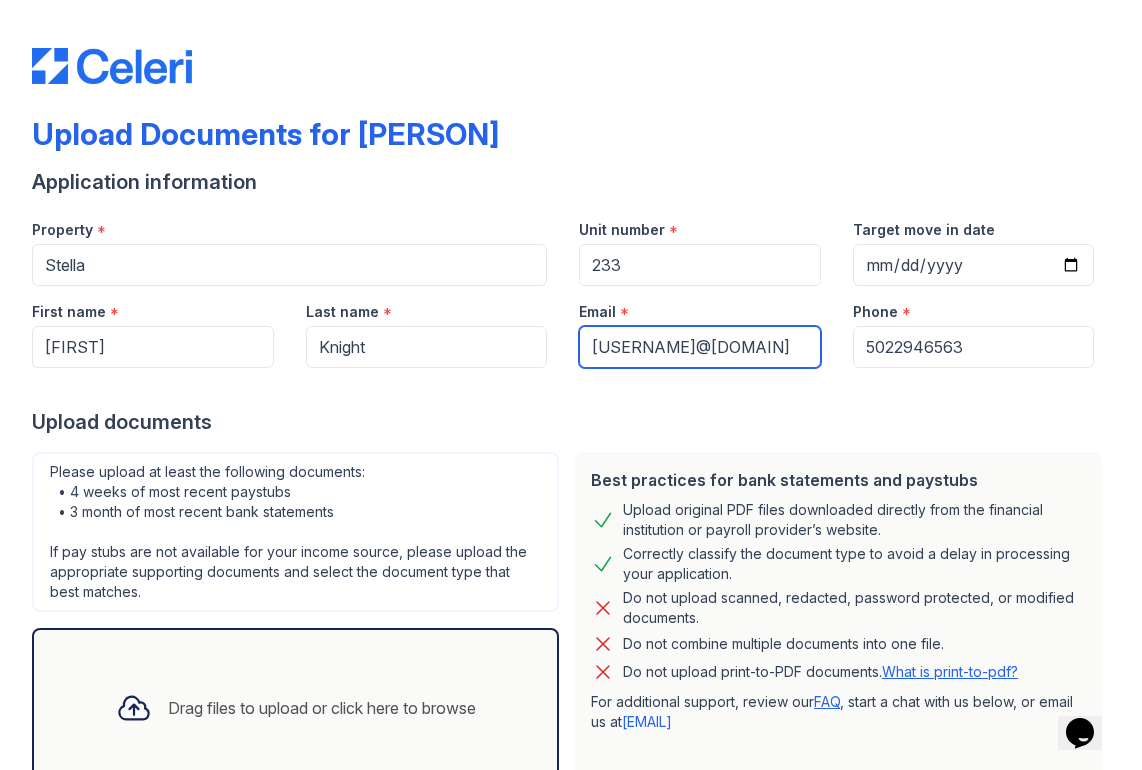 type on "[USERNAME]@[DOMAIN]" 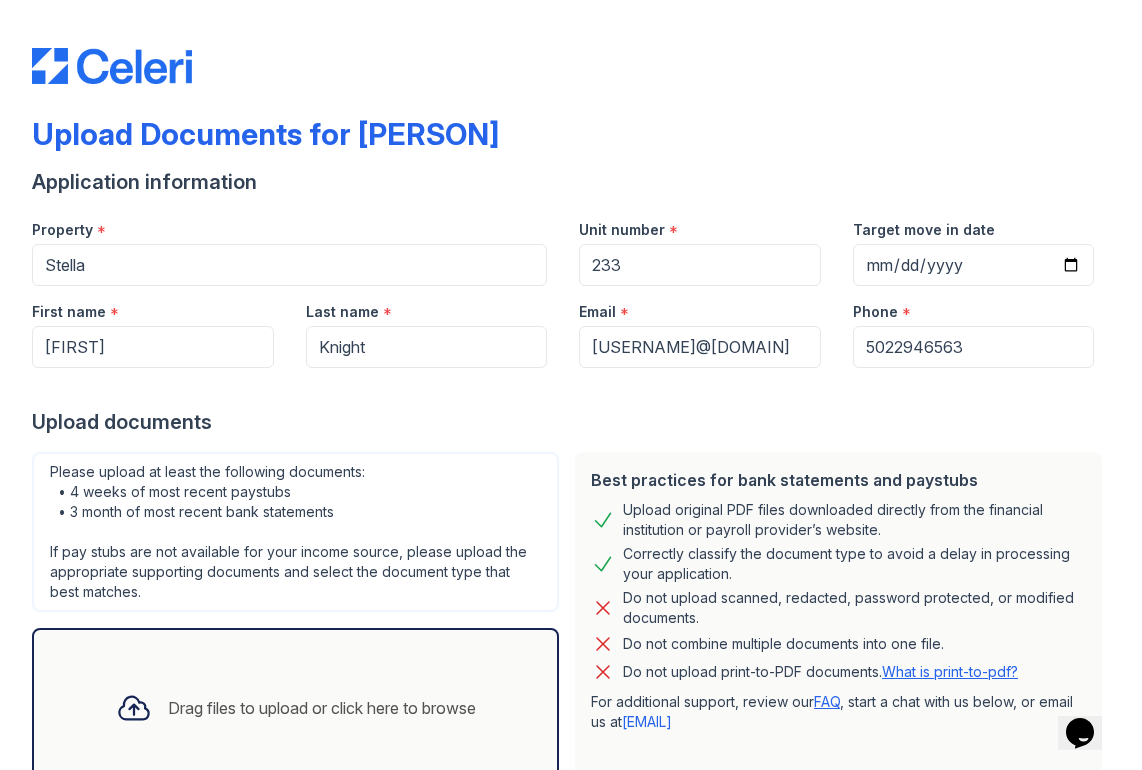 click on "Upload documents" at bounding box center [571, 422] 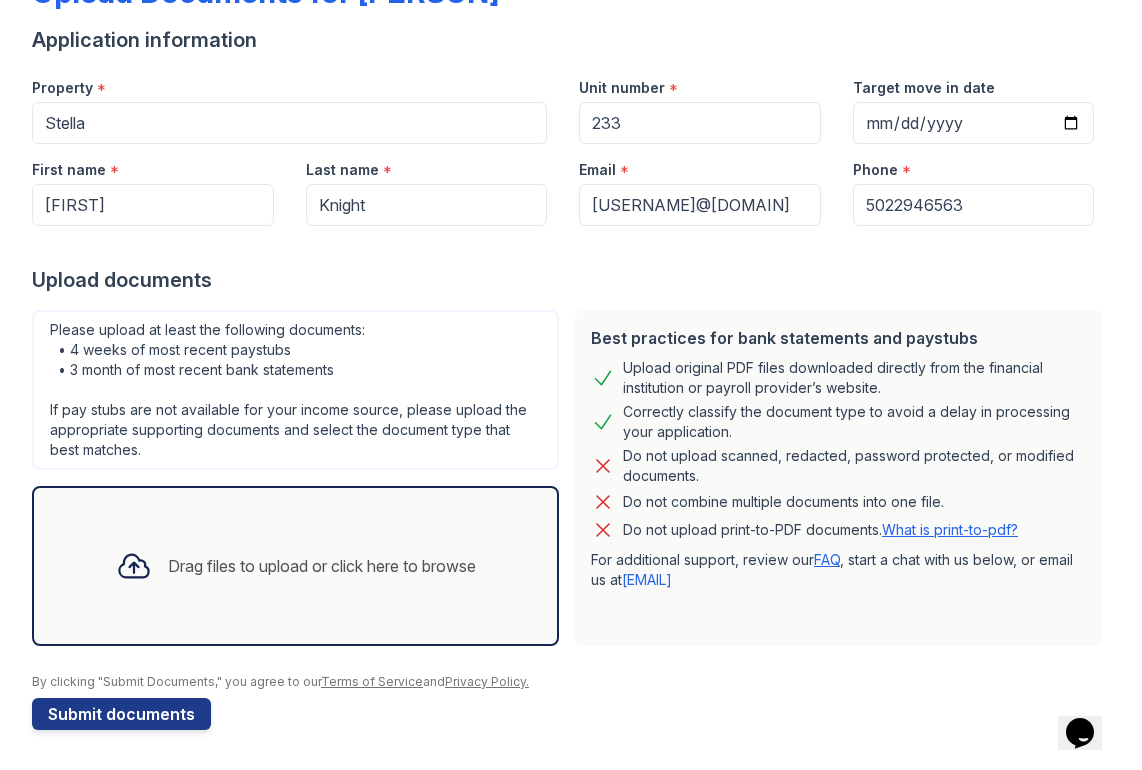 scroll, scrollTop: 142, scrollLeft: 0, axis: vertical 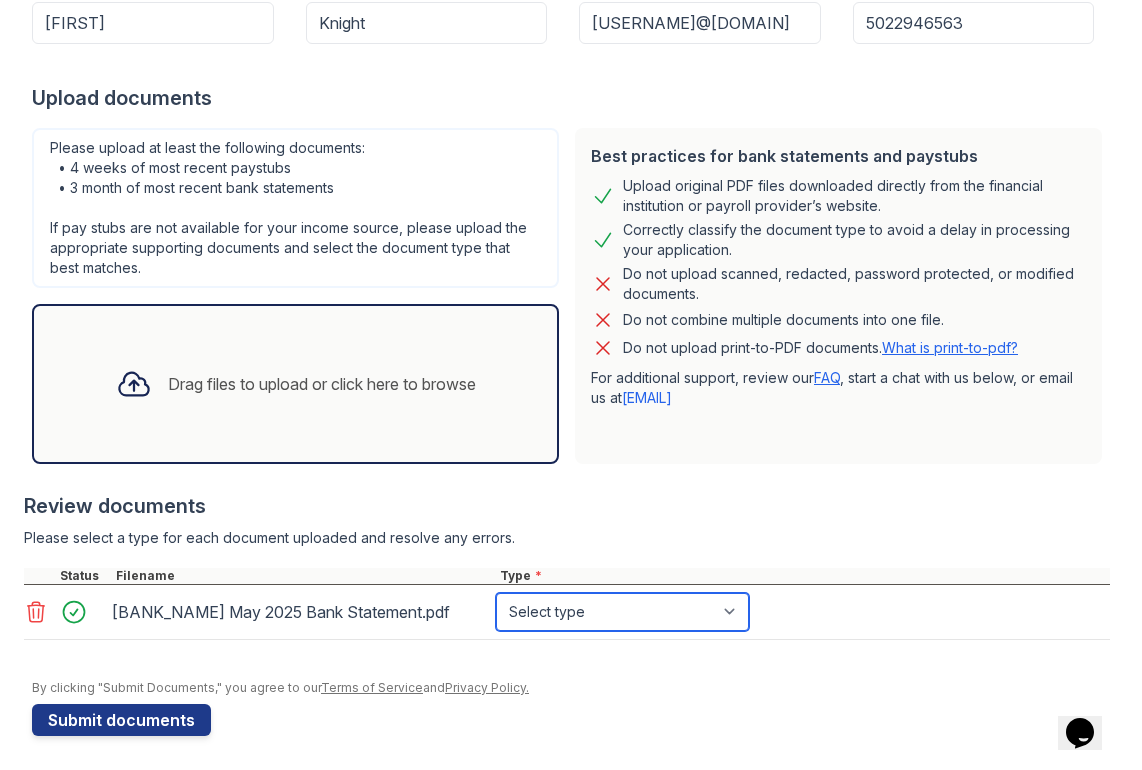 select on "bank_statement" 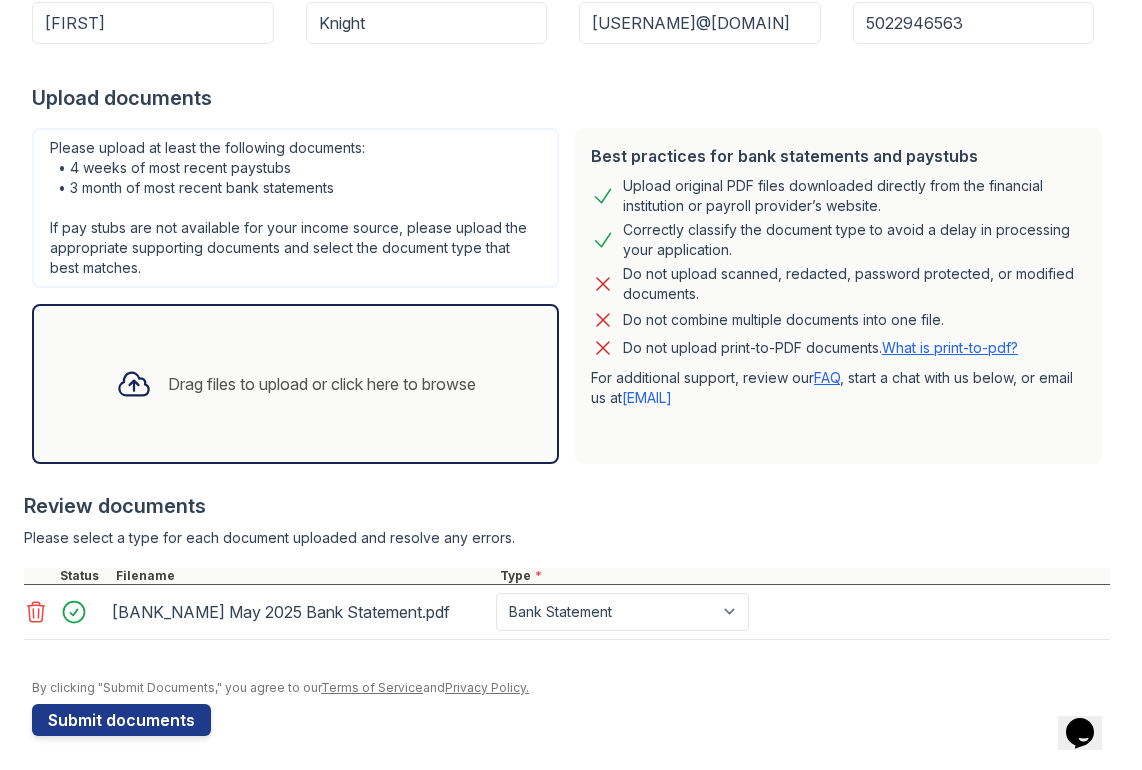 click on "[BANK_NAME] May 2025 Bank Statement.pdf
Select type
Paystub
Bank Statement
Offer Letter
Tax Documents
Benefit Award Letter
Investment Account Statement
Other" at bounding box center [567, 612] 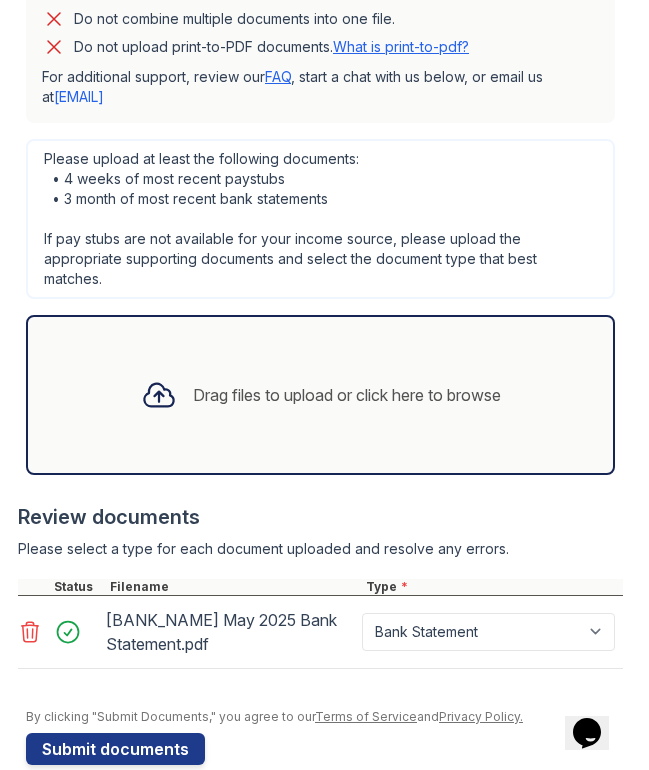 scroll, scrollTop: 1034, scrollLeft: 0, axis: vertical 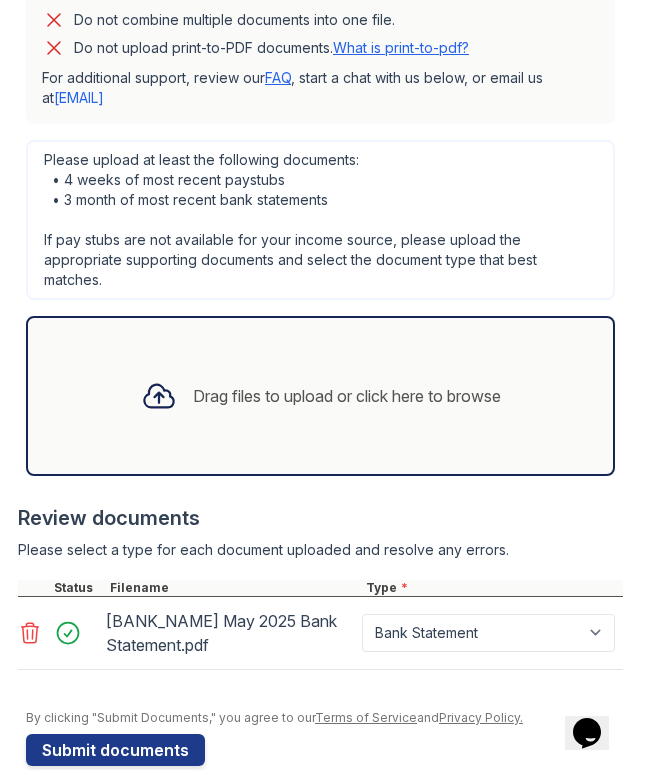 click on "Drag files to upload or click here to browse" at bounding box center [321, 396] 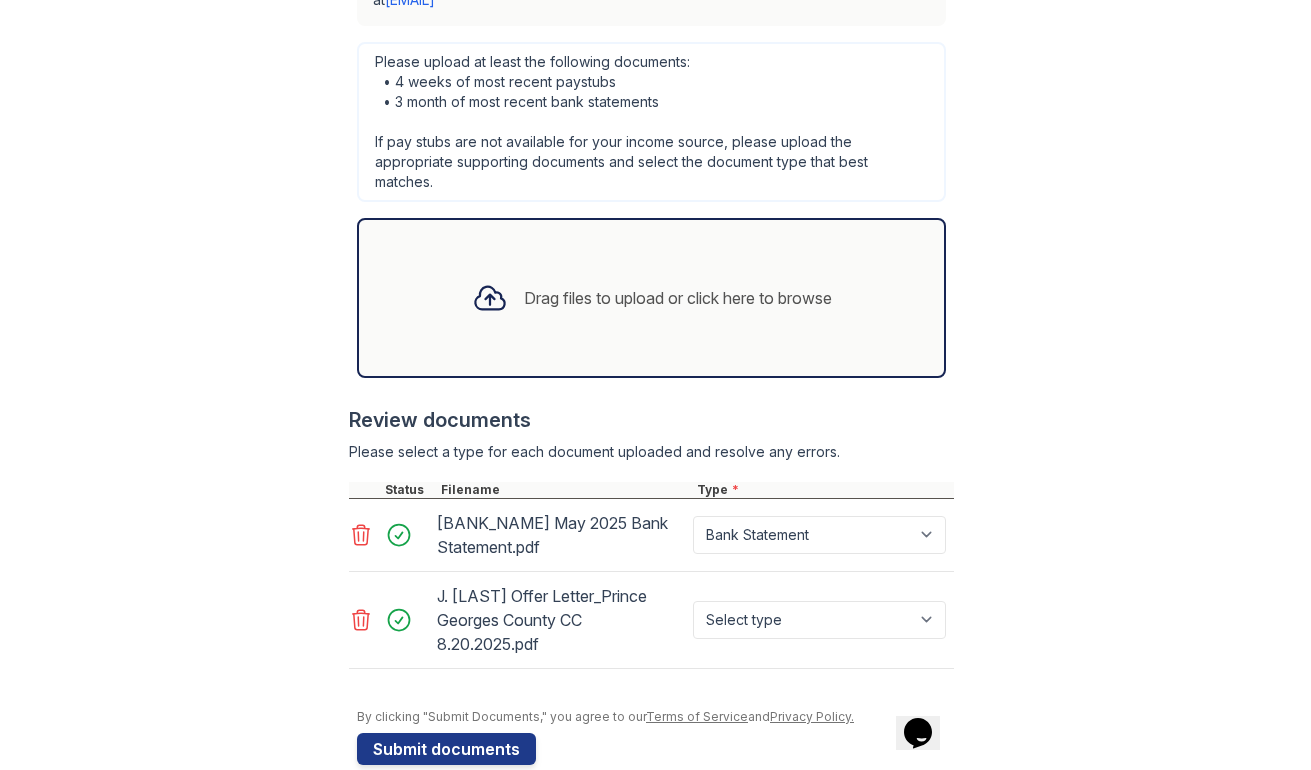 scroll, scrollTop: 1131, scrollLeft: 0, axis: vertical 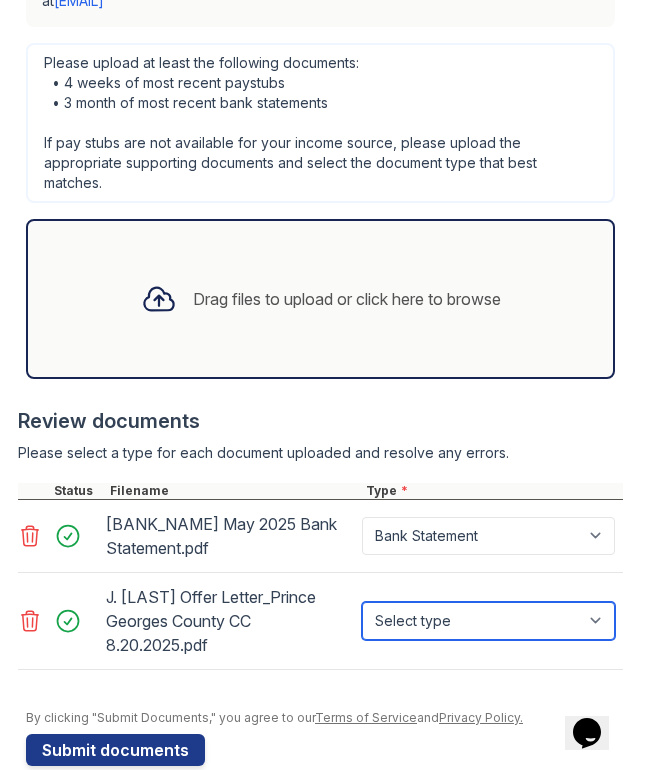 select on "offer_letter" 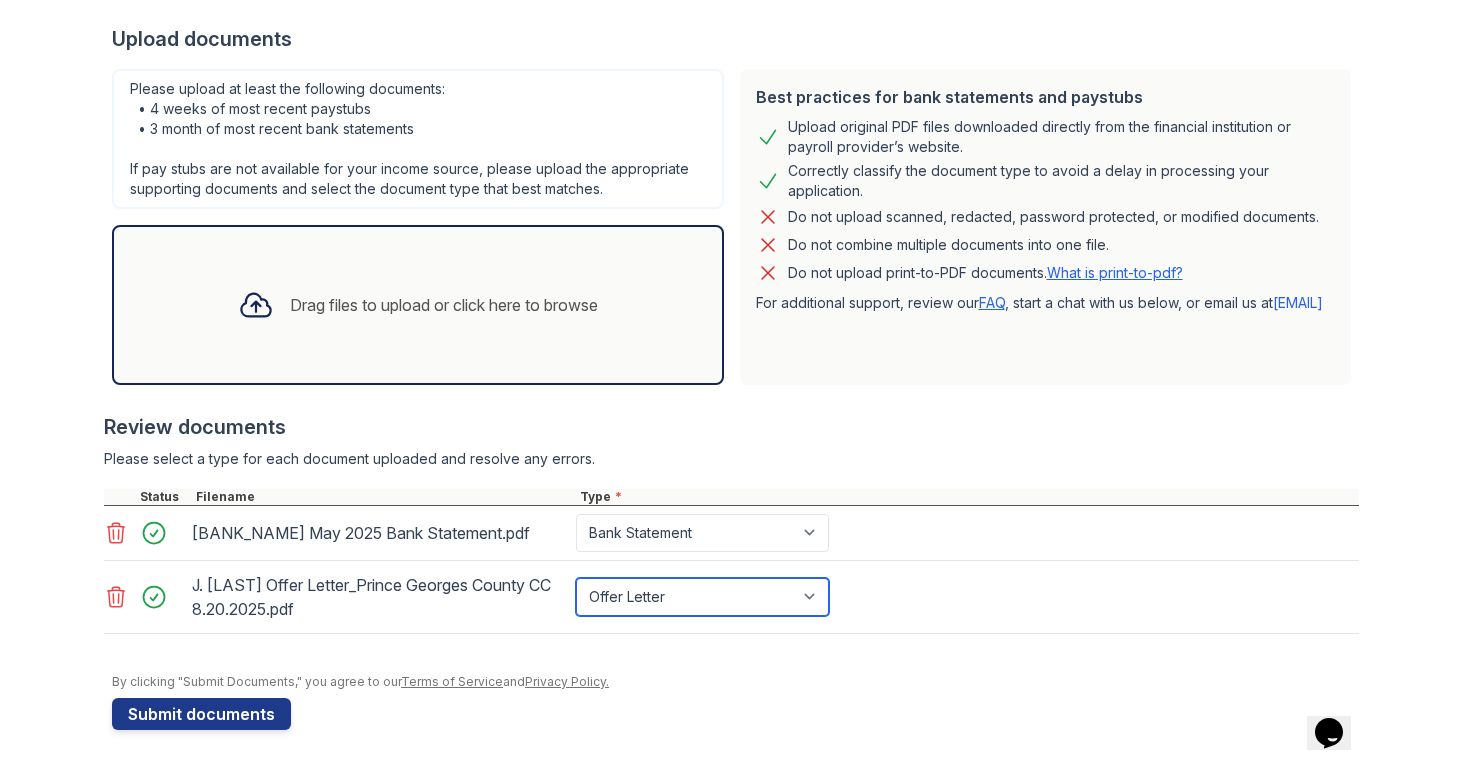 scroll, scrollTop: 383, scrollLeft: 0, axis: vertical 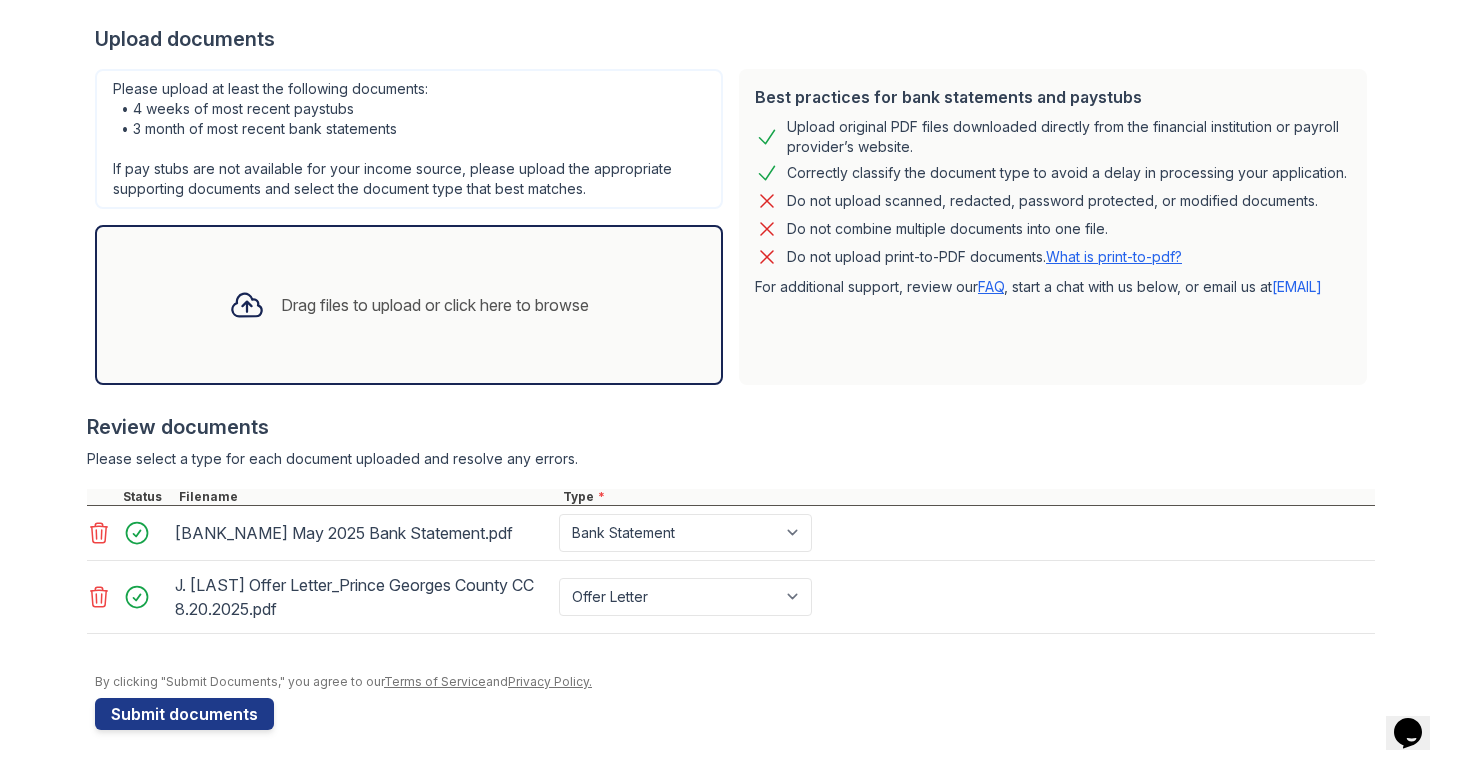 click on "J. [LAST] Offer Letter_Prince Georges County CC 8.20.2025.pdf
Select type
Paystub
Bank Statement
Offer Letter
Tax Documents
Benefit Award Letter
Investment Account Statement
Other" at bounding box center [731, 597] 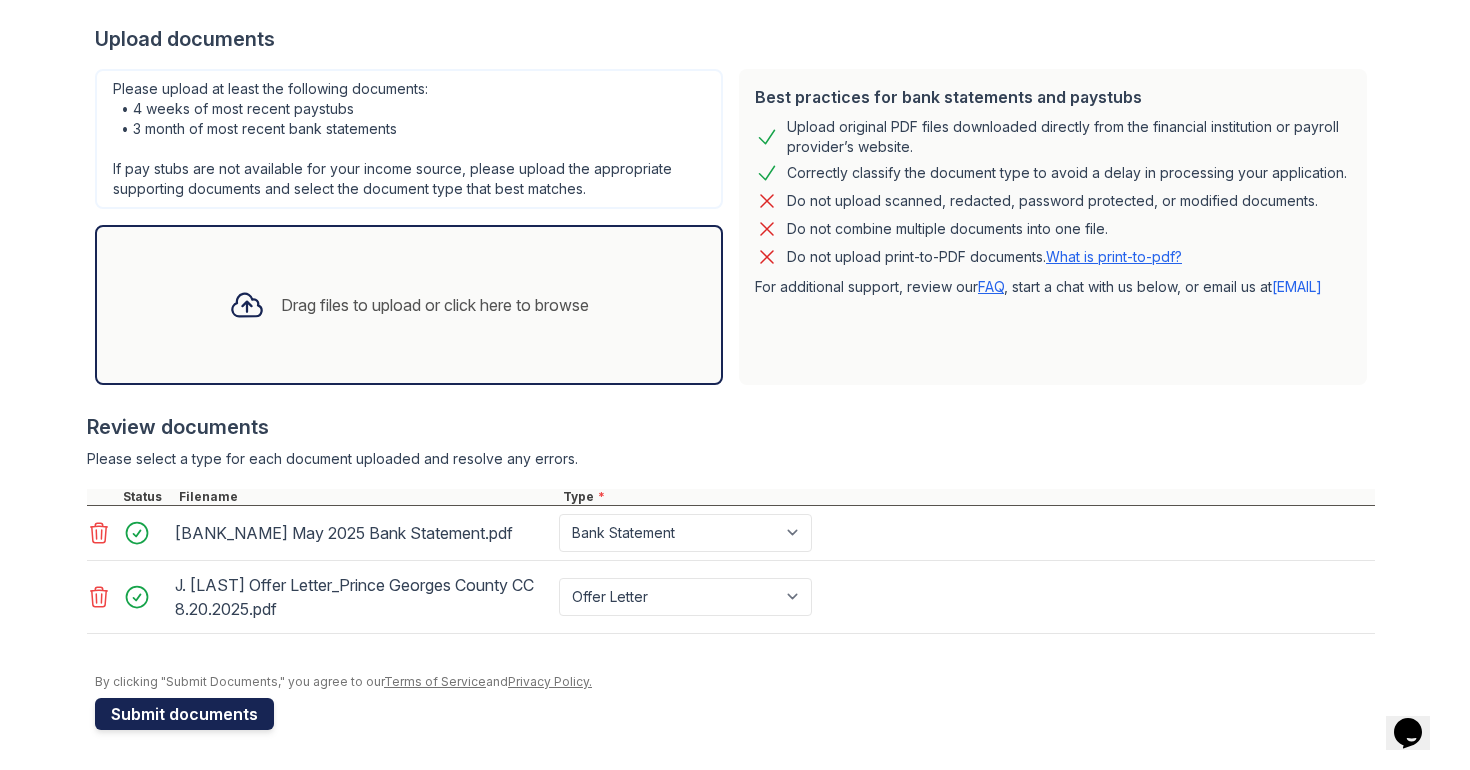 click on "Submit documents" at bounding box center (184, 714) 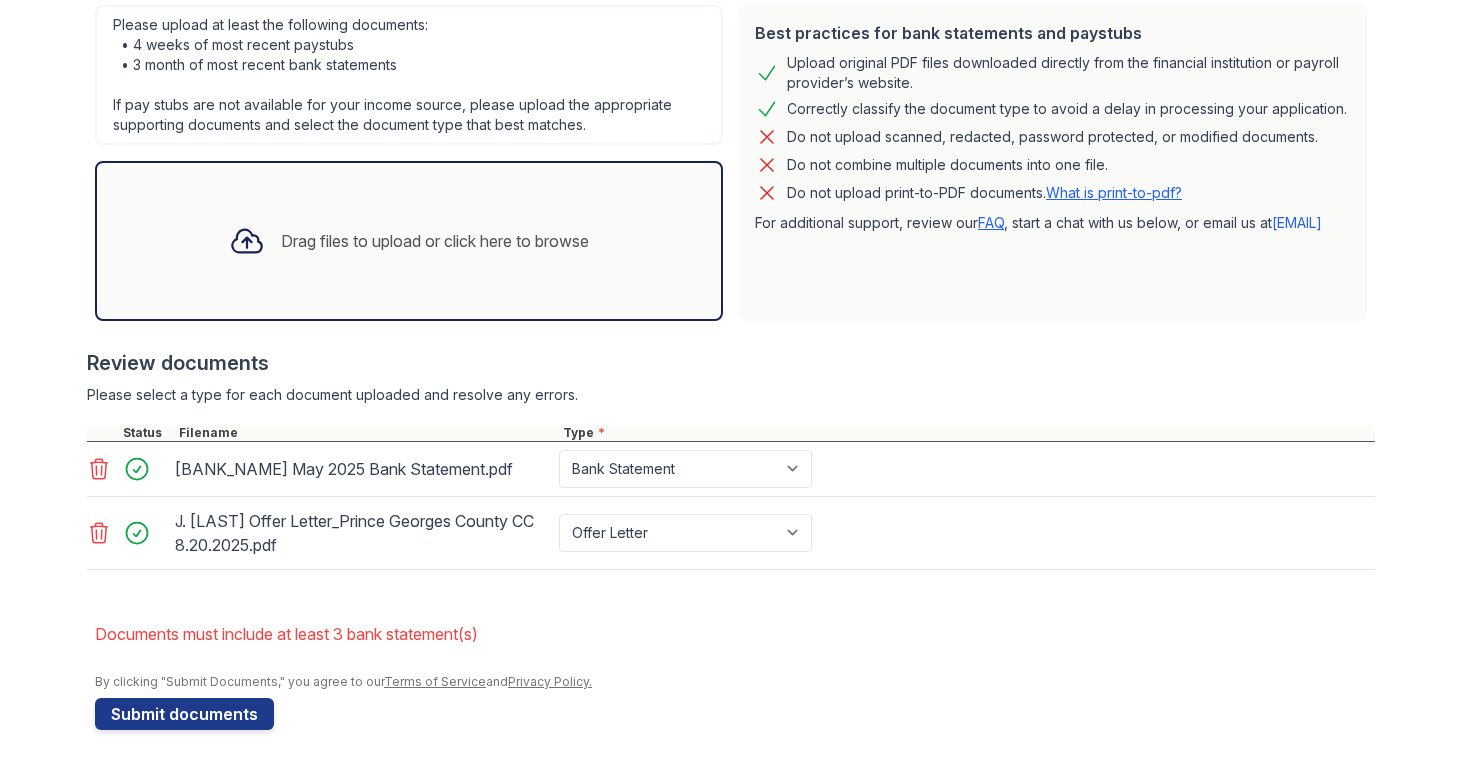 scroll, scrollTop: 503, scrollLeft: 0, axis: vertical 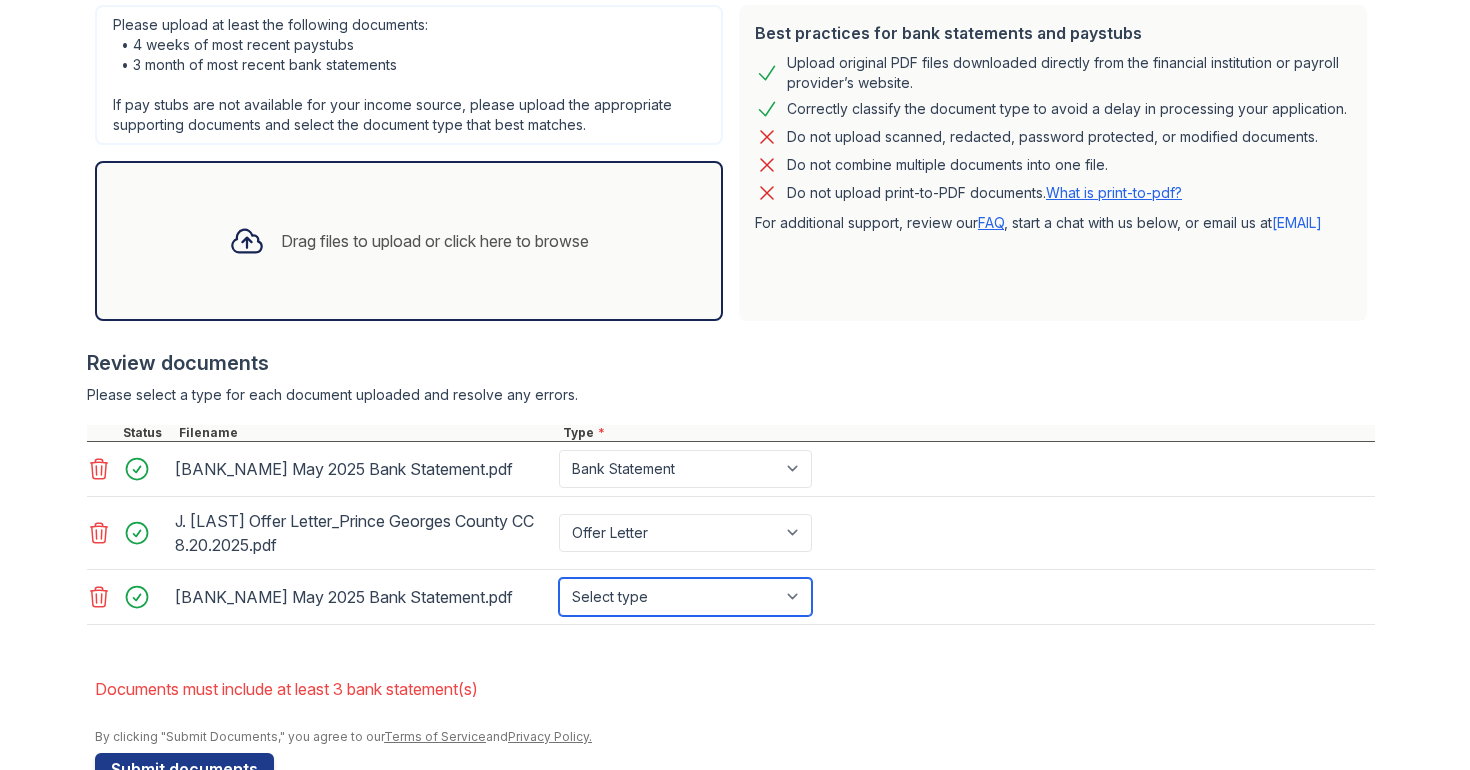 select on "bank_statement" 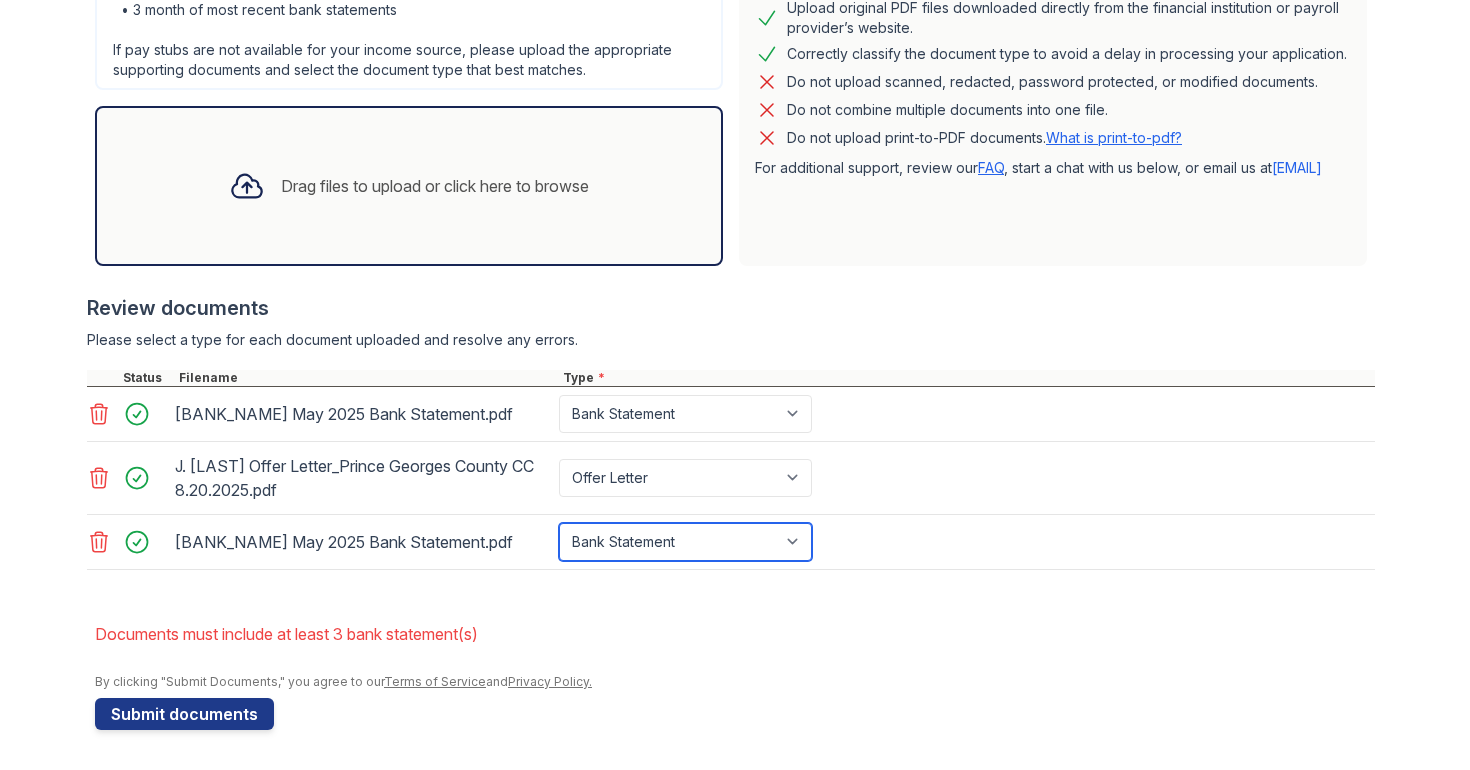 scroll, scrollTop: 558, scrollLeft: 0, axis: vertical 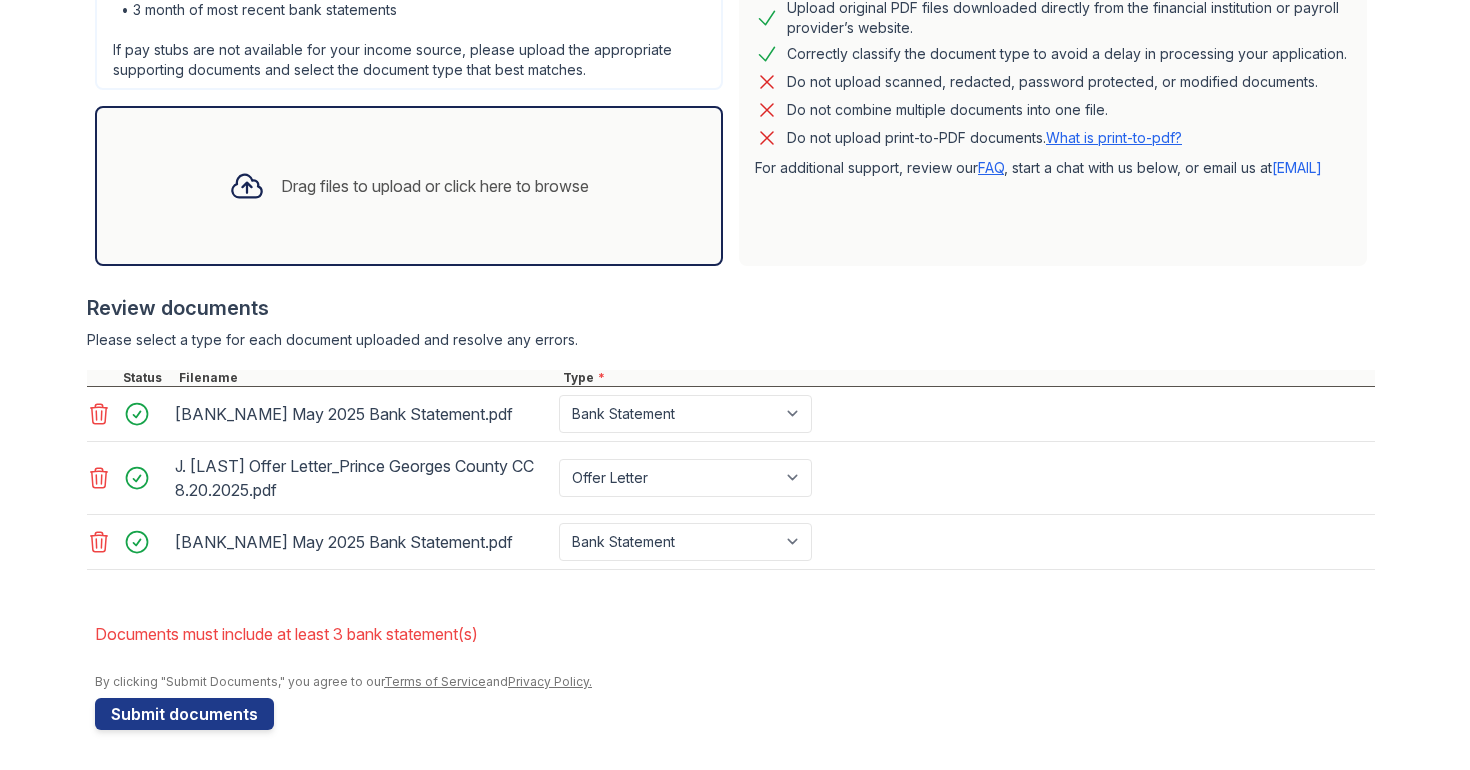 click on "Drag files to upload or click here to browse" at bounding box center (409, 186) 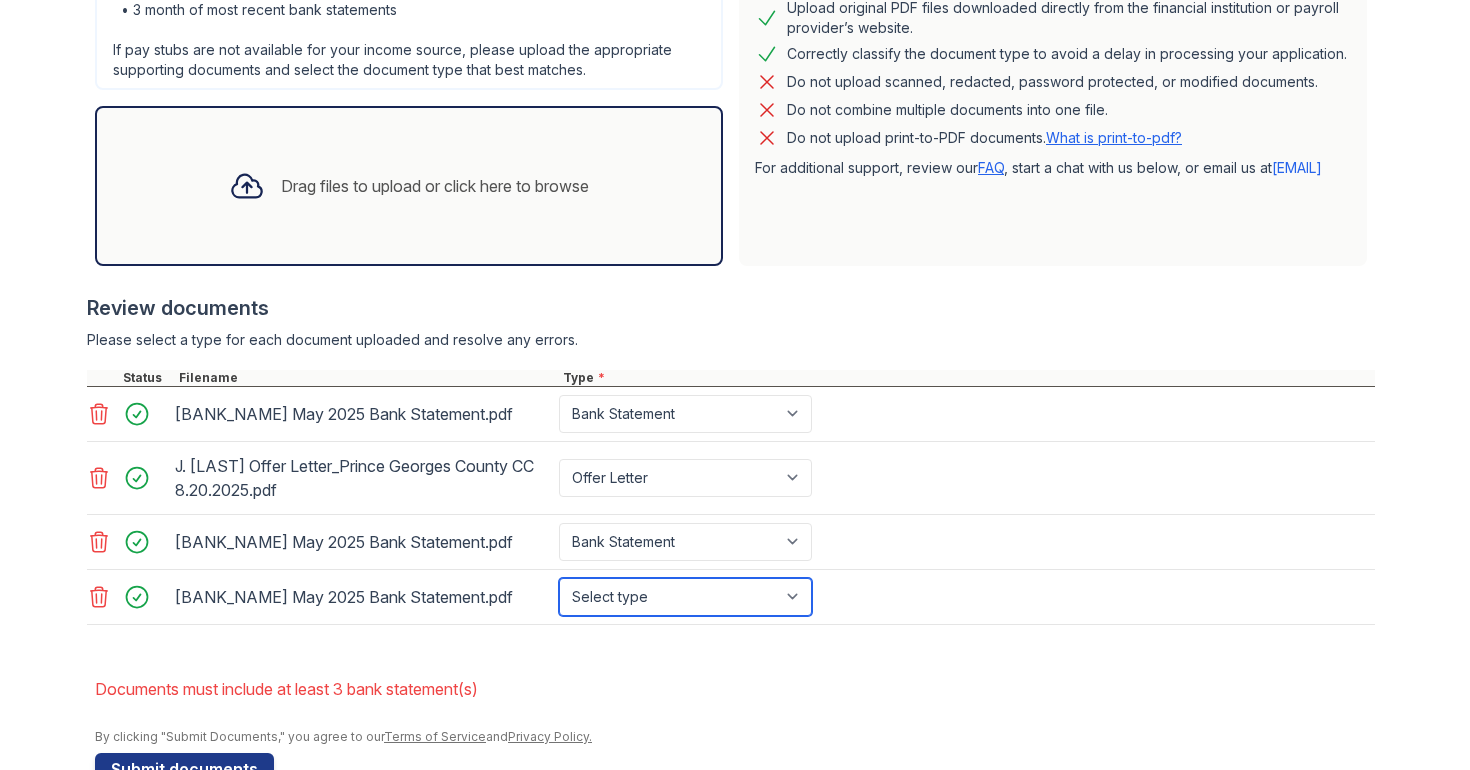 select on "bank_statement" 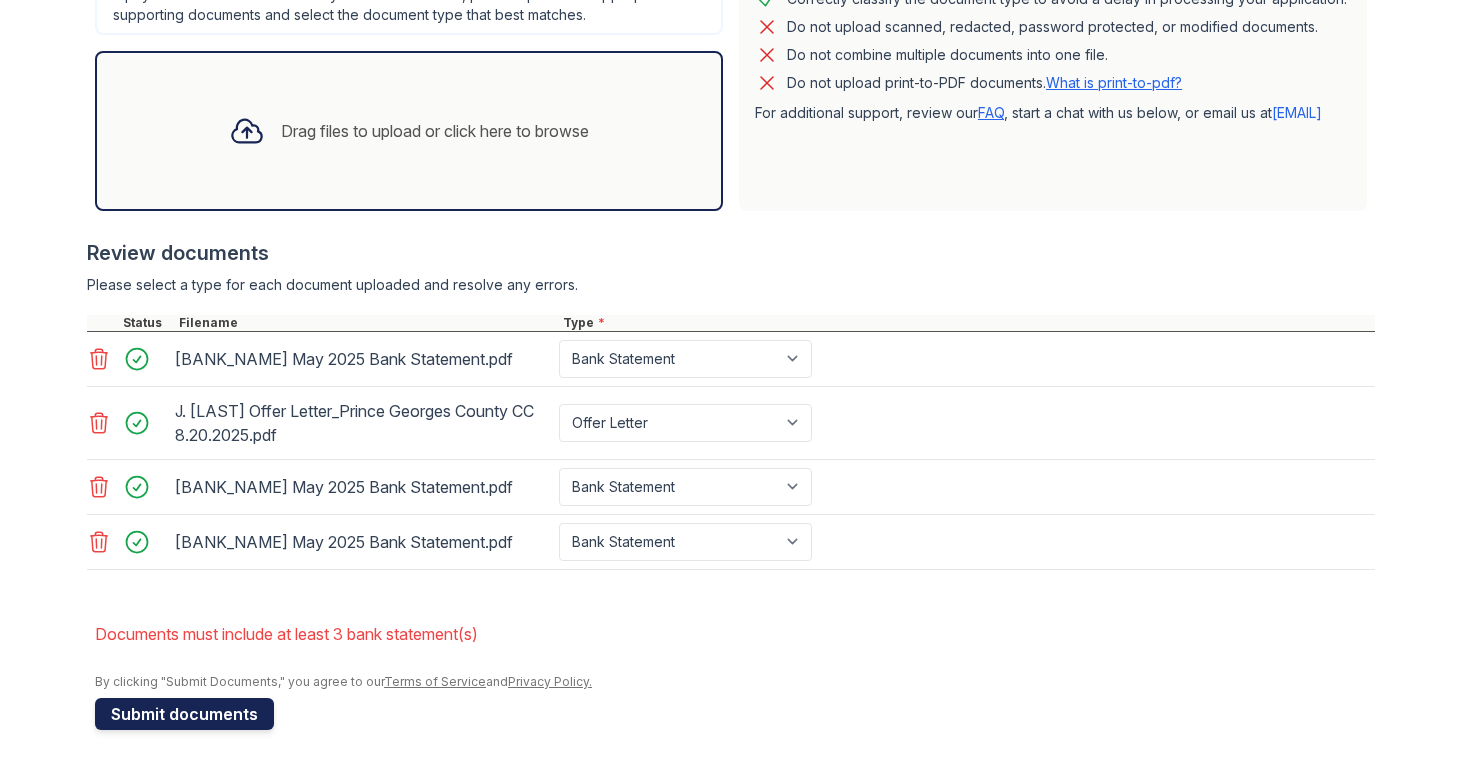 scroll, scrollTop: 613, scrollLeft: 0, axis: vertical 